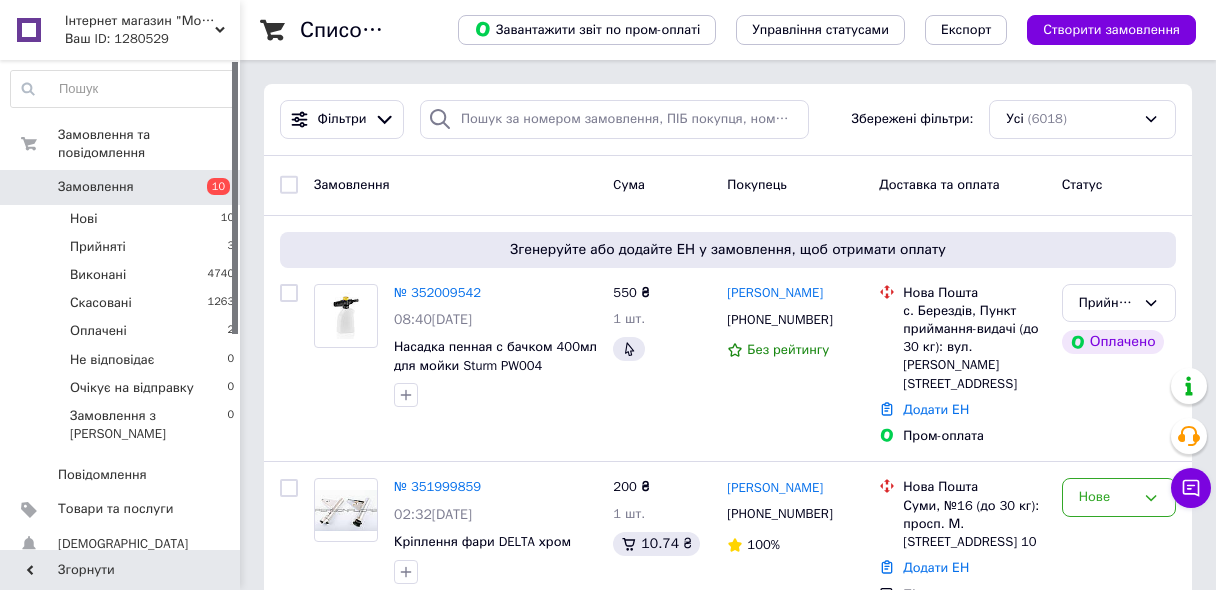 click on "Замовлення" at bounding box center (96, 187) 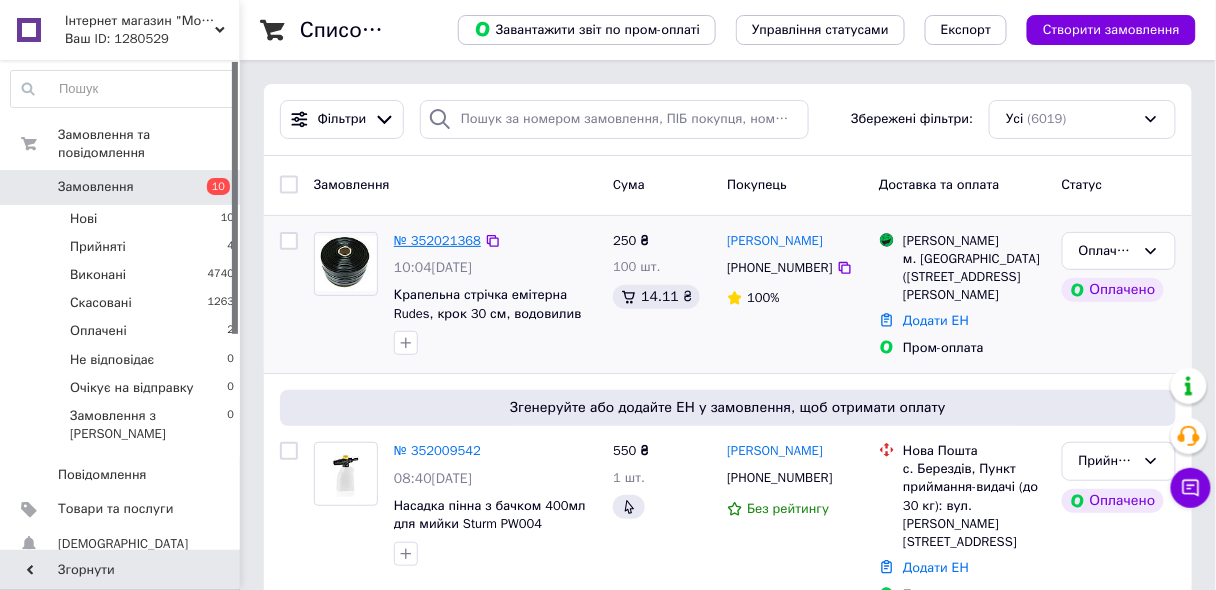 click on "№ 352021368" at bounding box center [437, 240] 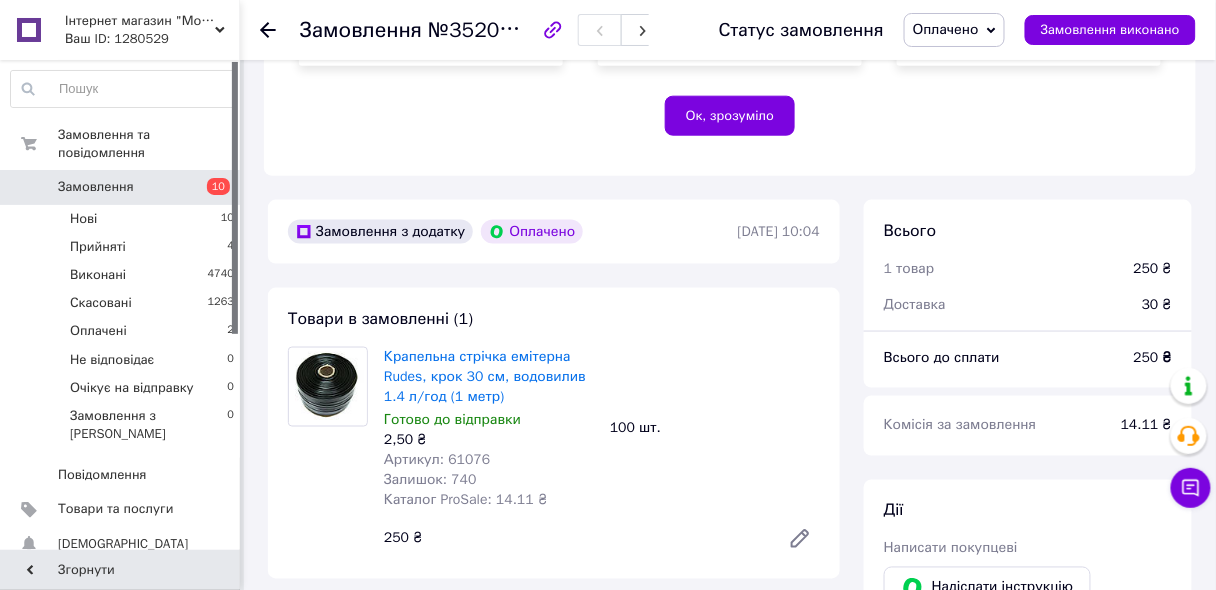scroll, scrollTop: 800, scrollLeft: 0, axis: vertical 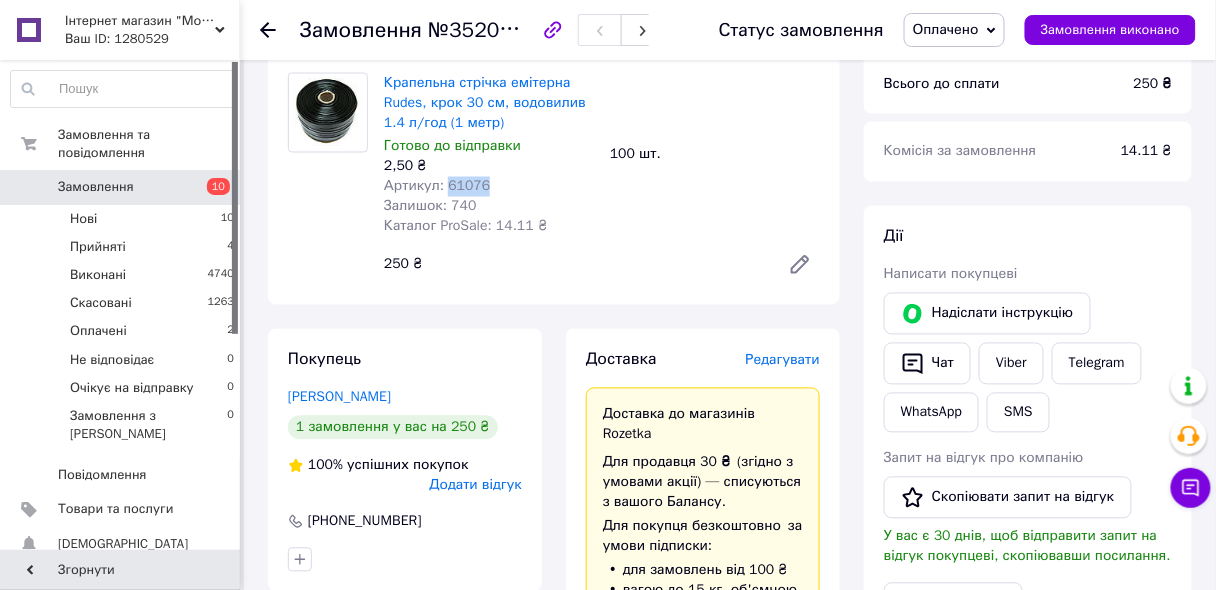 drag, startPoint x: 445, startPoint y: 187, endPoint x: 531, endPoint y: 185, distance: 86.023254 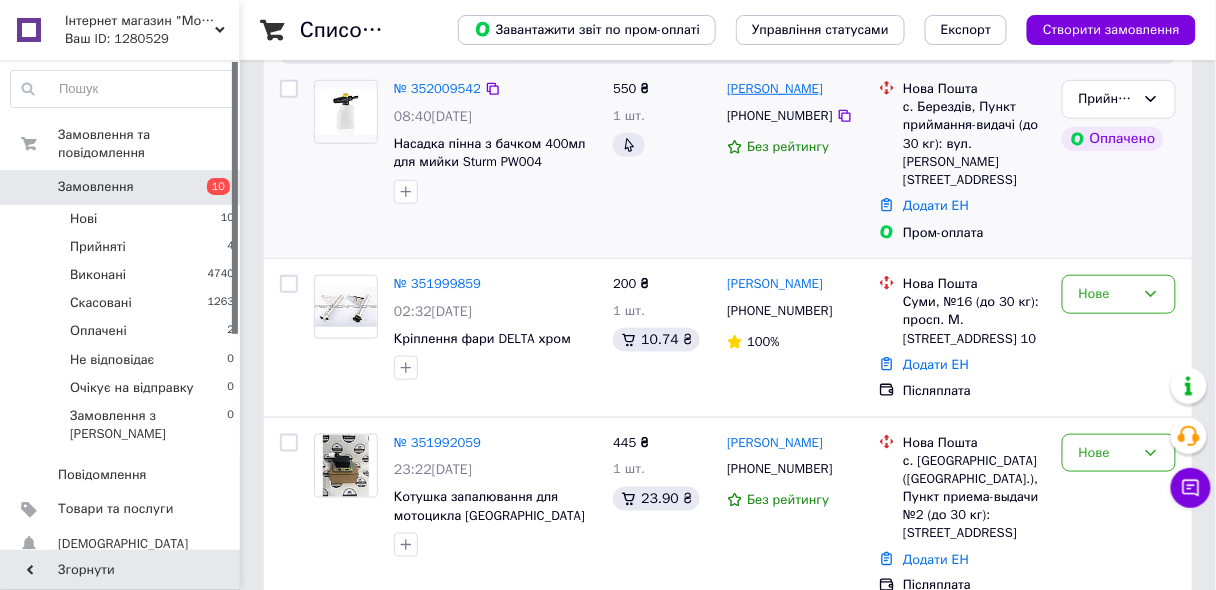 scroll, scrollTop: 480, scrollLeft: 0, axis: vertical 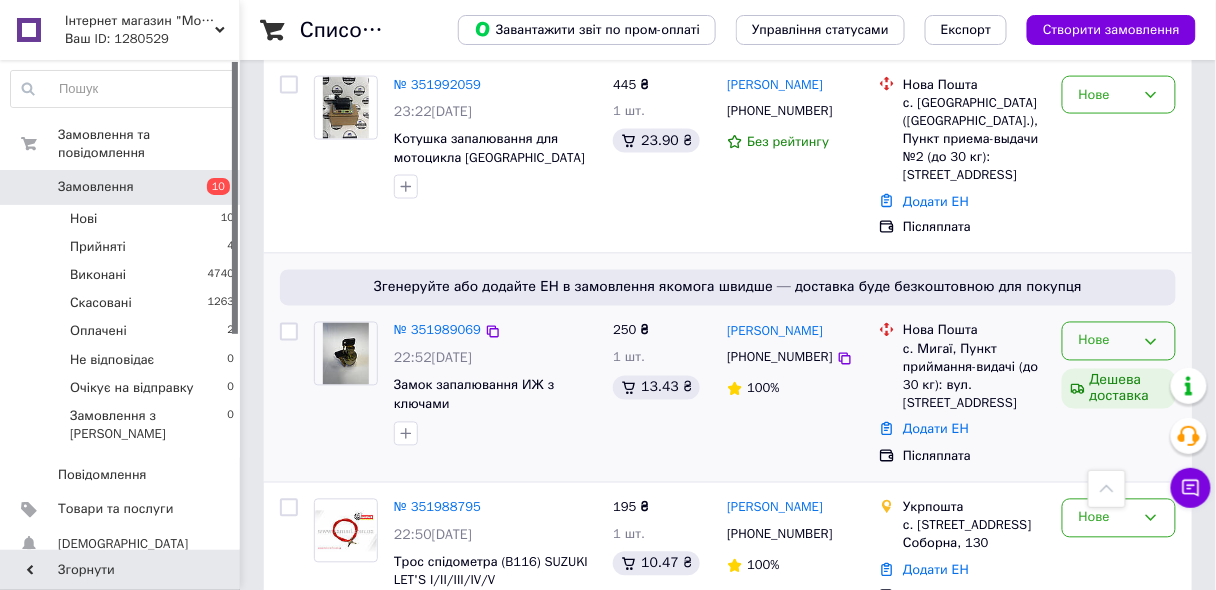 click 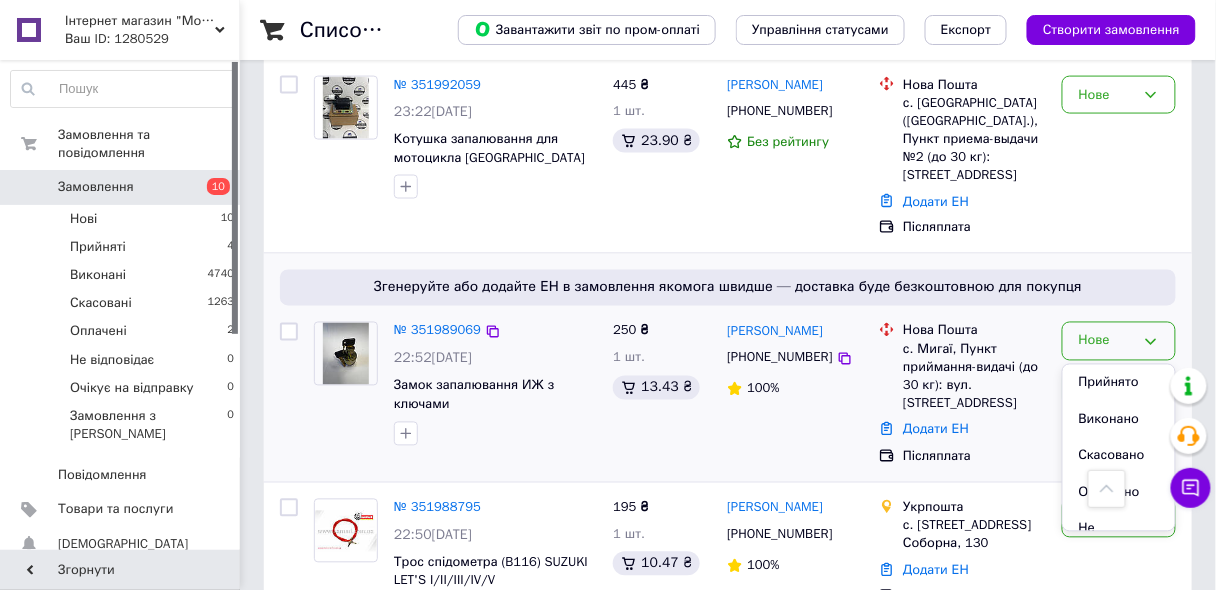 click on "Прийнято" at bounding box center (1119, 383) 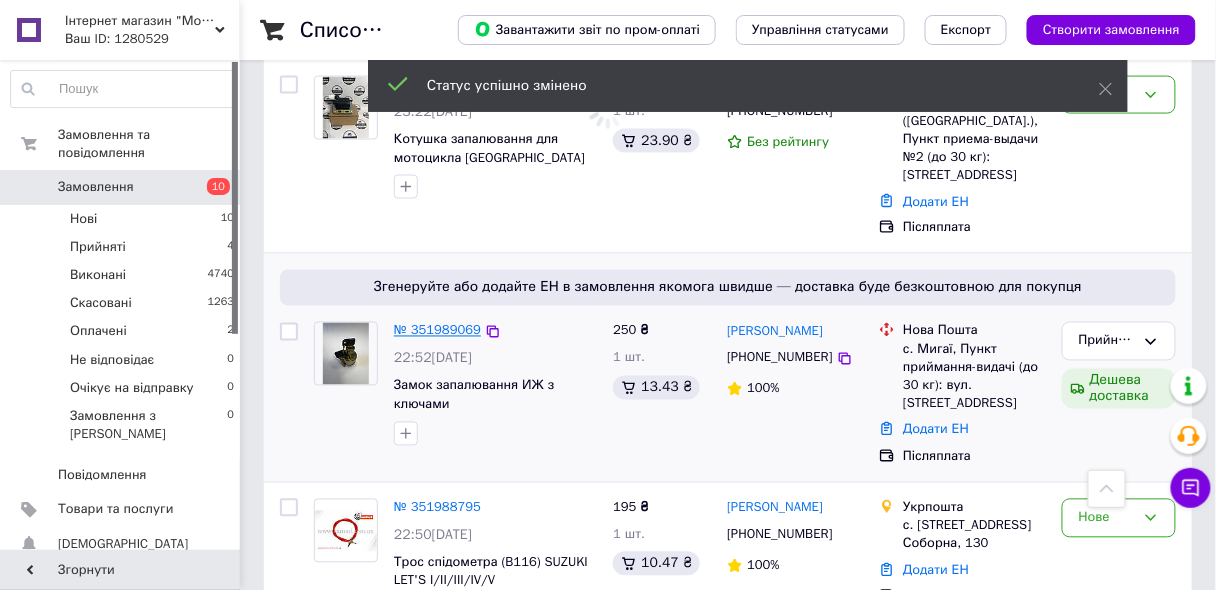 click on "№ 351989069" at bounding box center (437, 330) 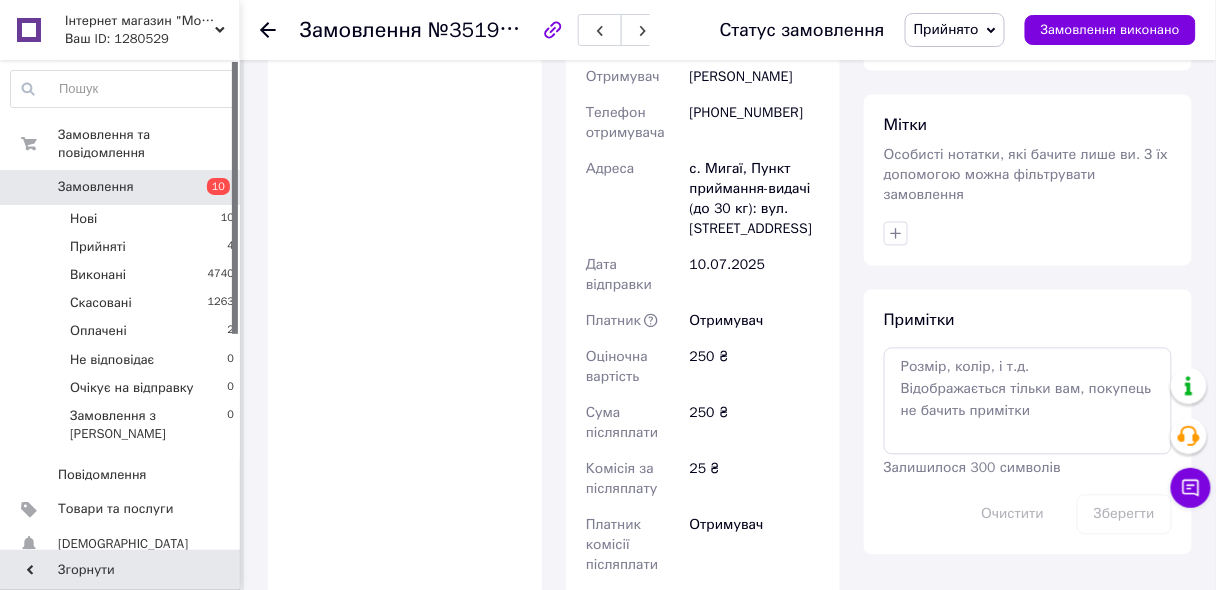 scroll, scrollTop: 1040, scrollLeft: 0, axis: vertical 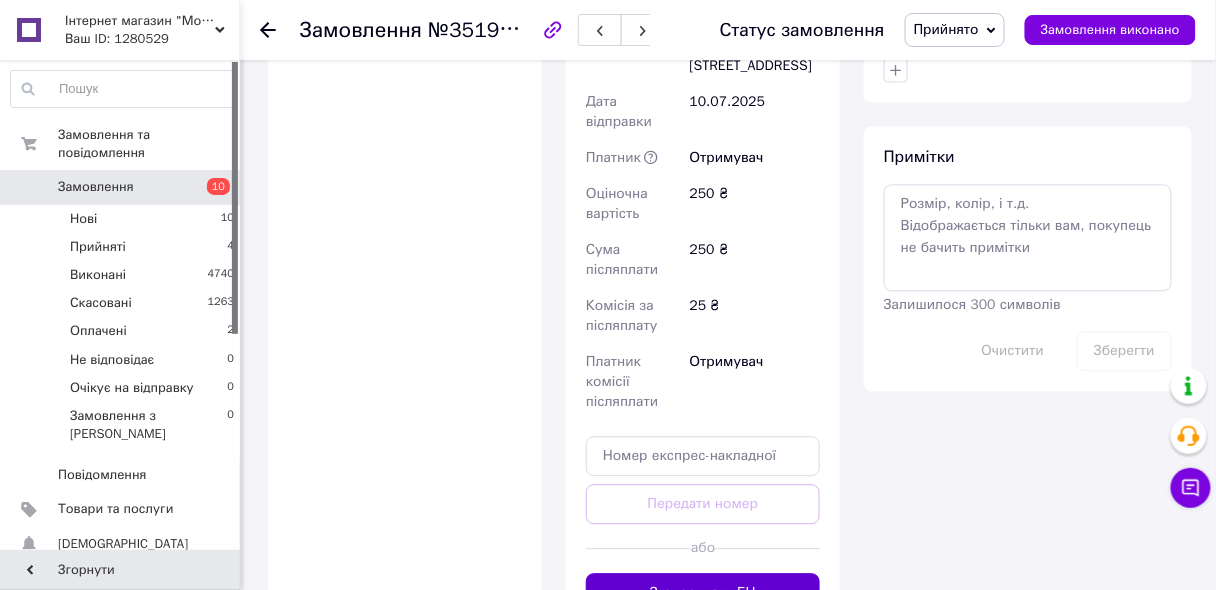 click on "Згенерувати ЕН" at bounding box center (703, 593) 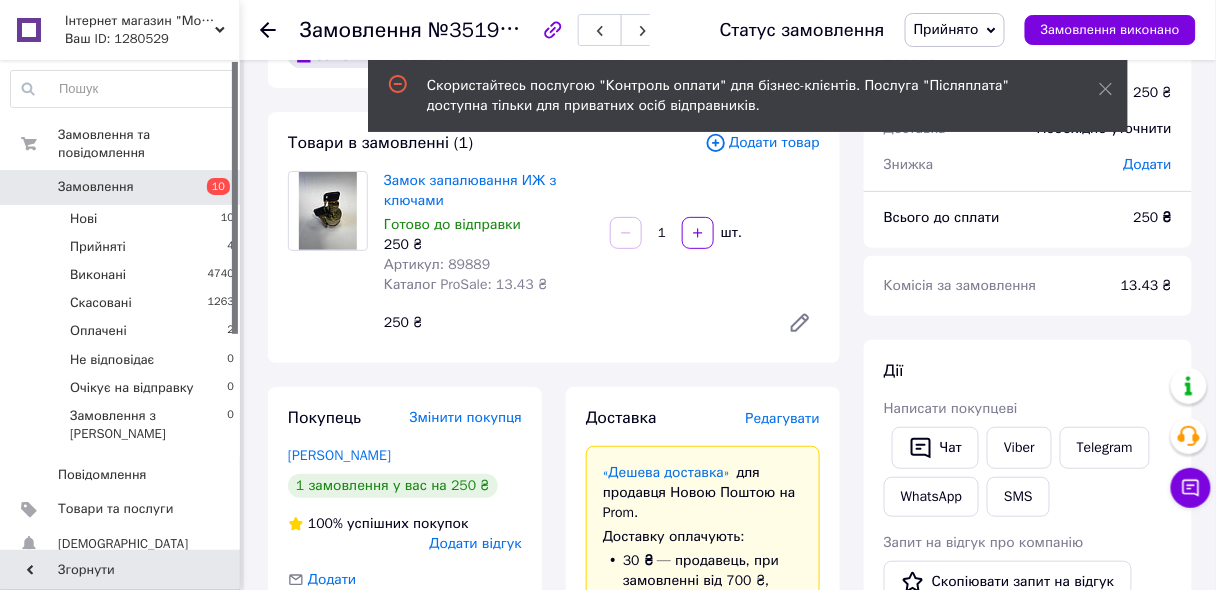scroll, scrollTop: 0, scrollLeft: 0, axis: both 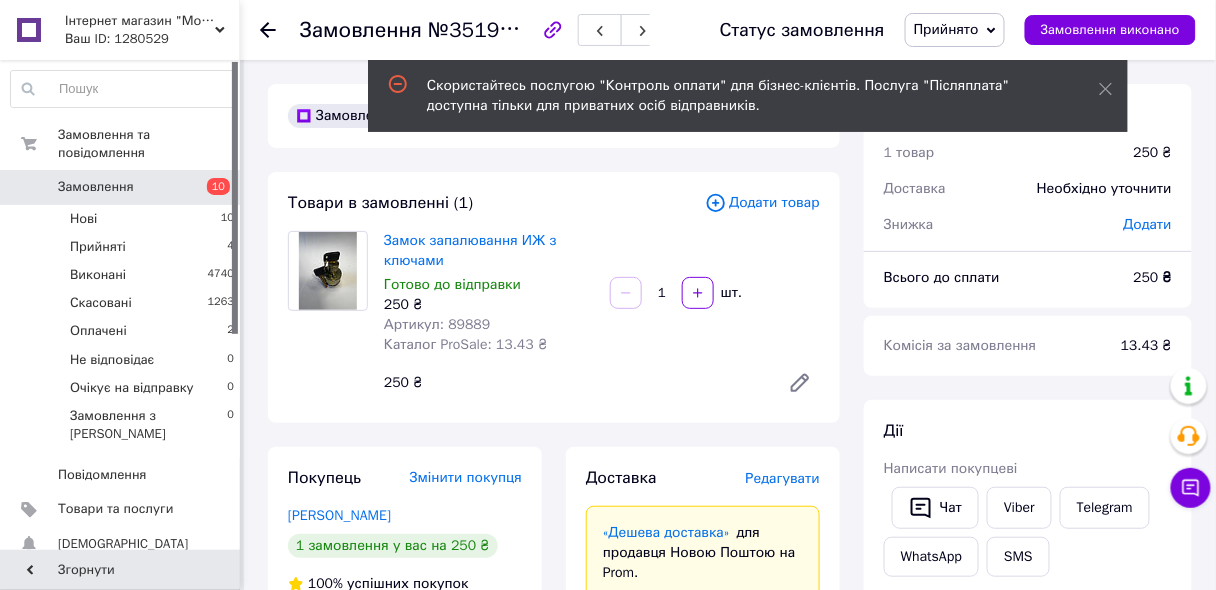 click on "Замок запалювання ИЖ з ключами Готово до відправки 250 ₴ Артикул: 89889 Каталог ProSale: 13.43 ₴  1   шт. 250 ₴" at bounding box center [602, 317] 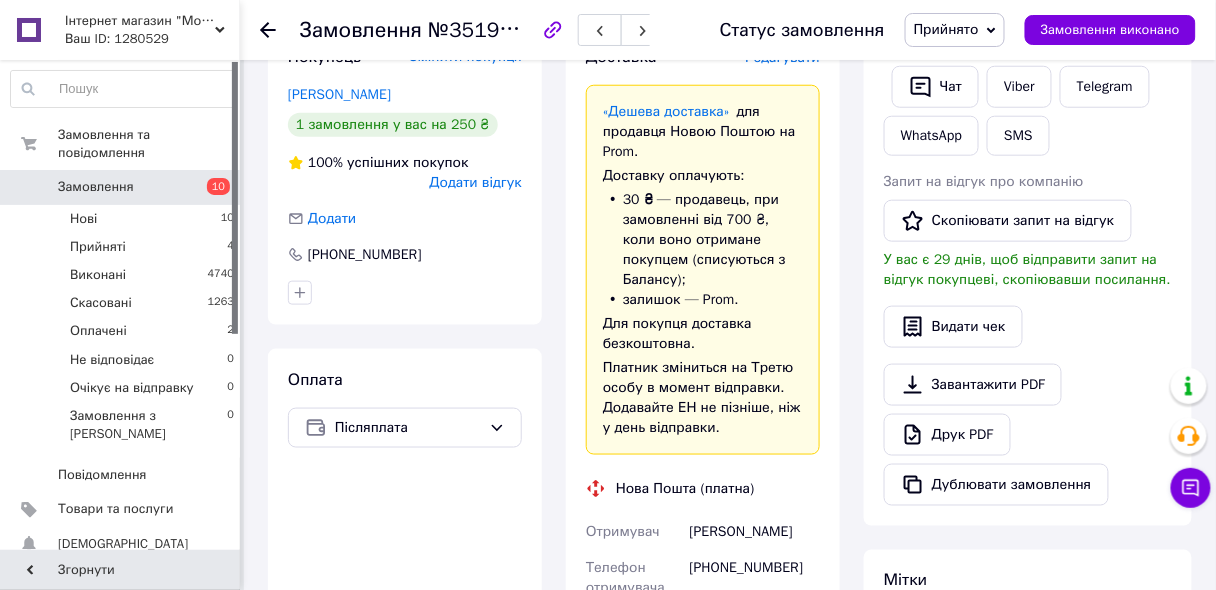 scroll, scrollTop: 560, scrollLeft: 0, axis: vertical 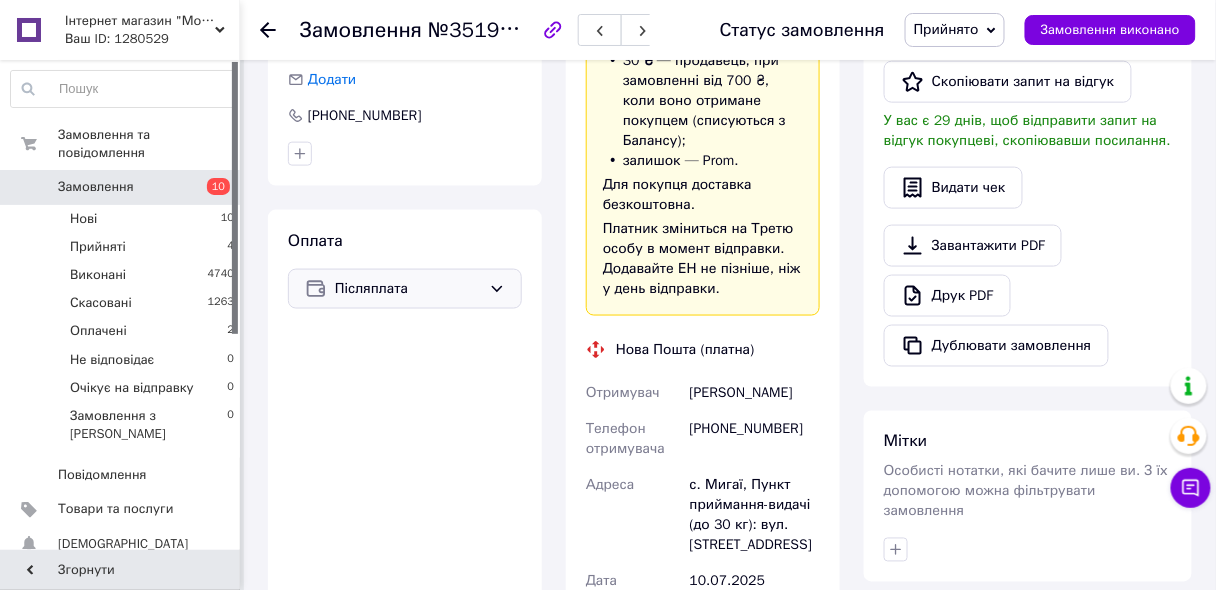 click on "Післяплата" at bounding box center (405, 289) 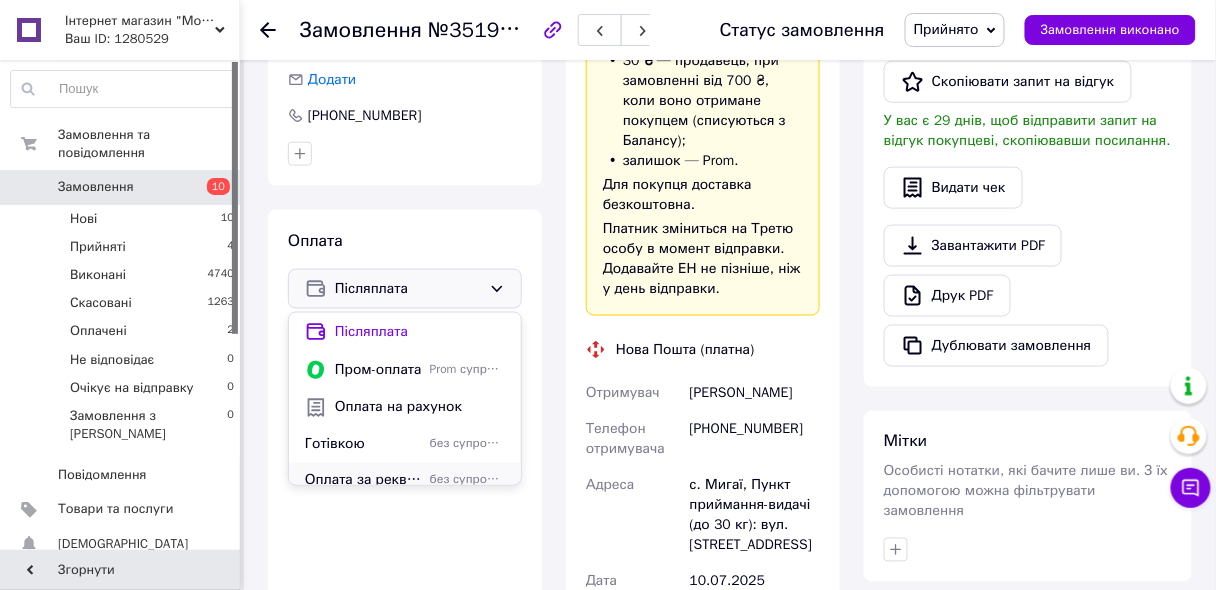 scroll, scrollTop: 49, scrollLeft: 0, axis: vertical 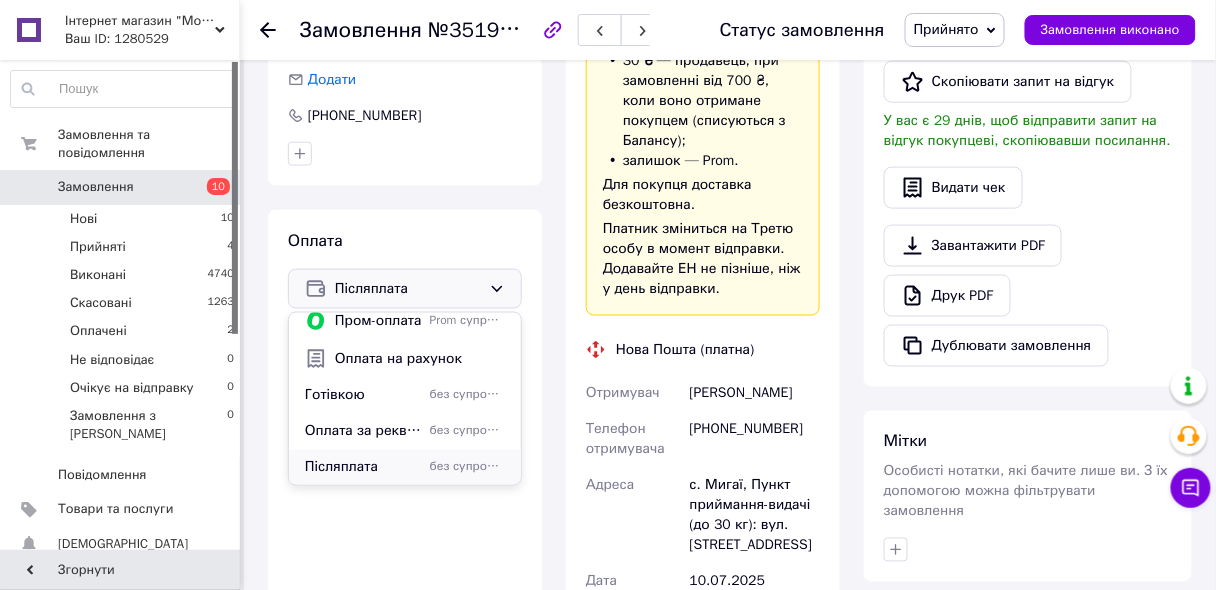 click on "Післяплата" at bounding box center [363, 468] 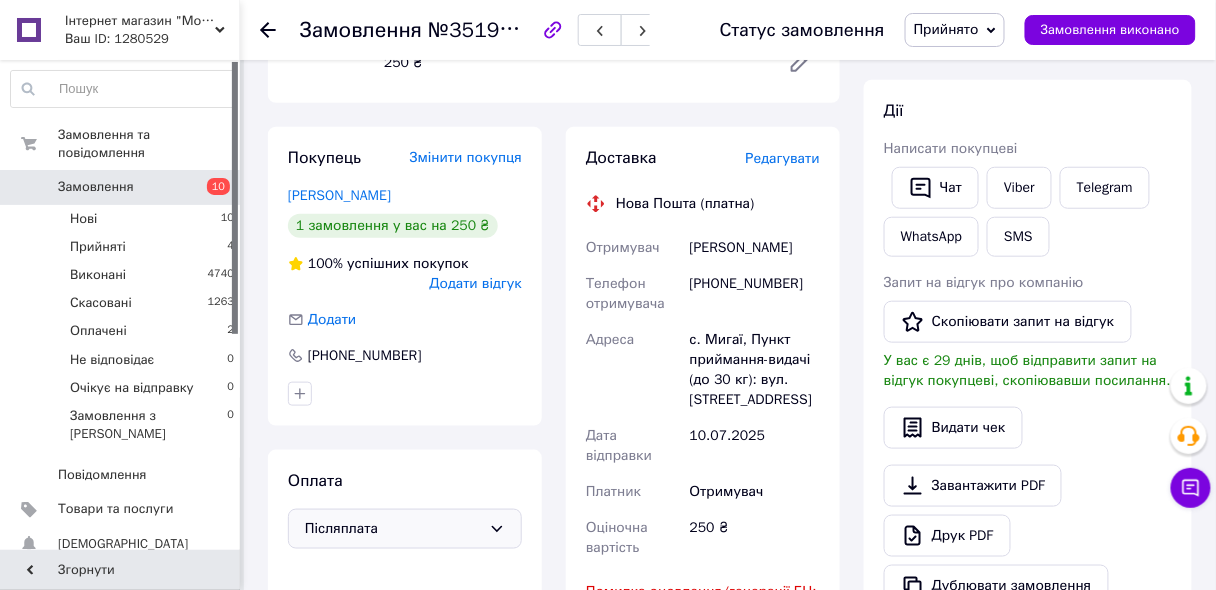 scroll, scrollTop: 480, scrollLeft: 0, axis: vertical 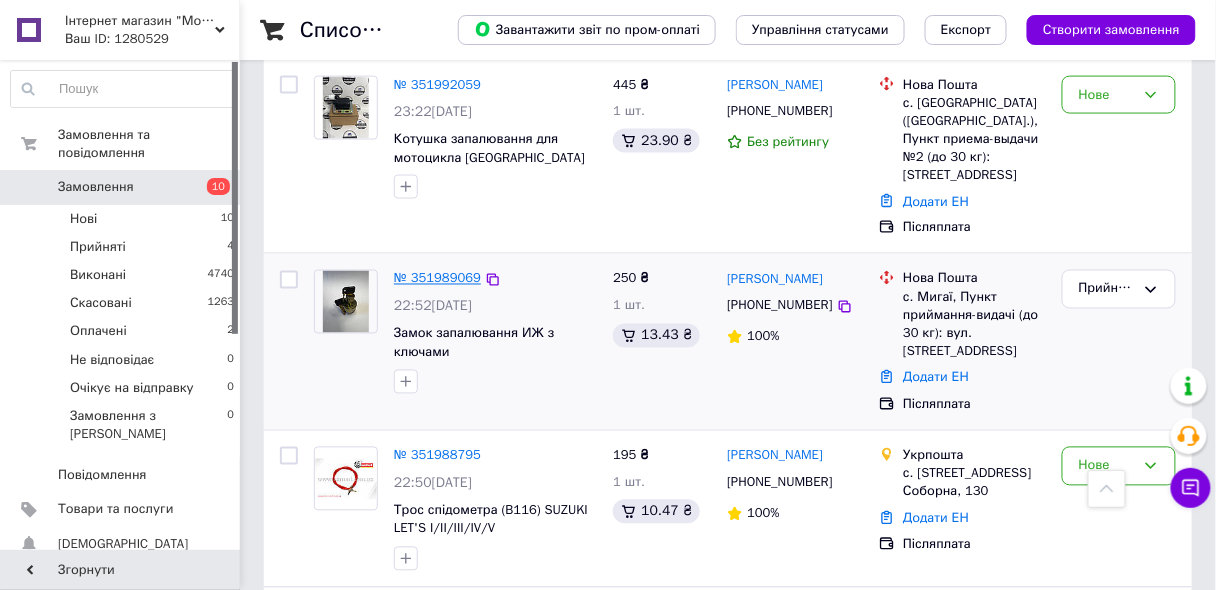 click on "№ 351989069" at bounding box center [437, 278] 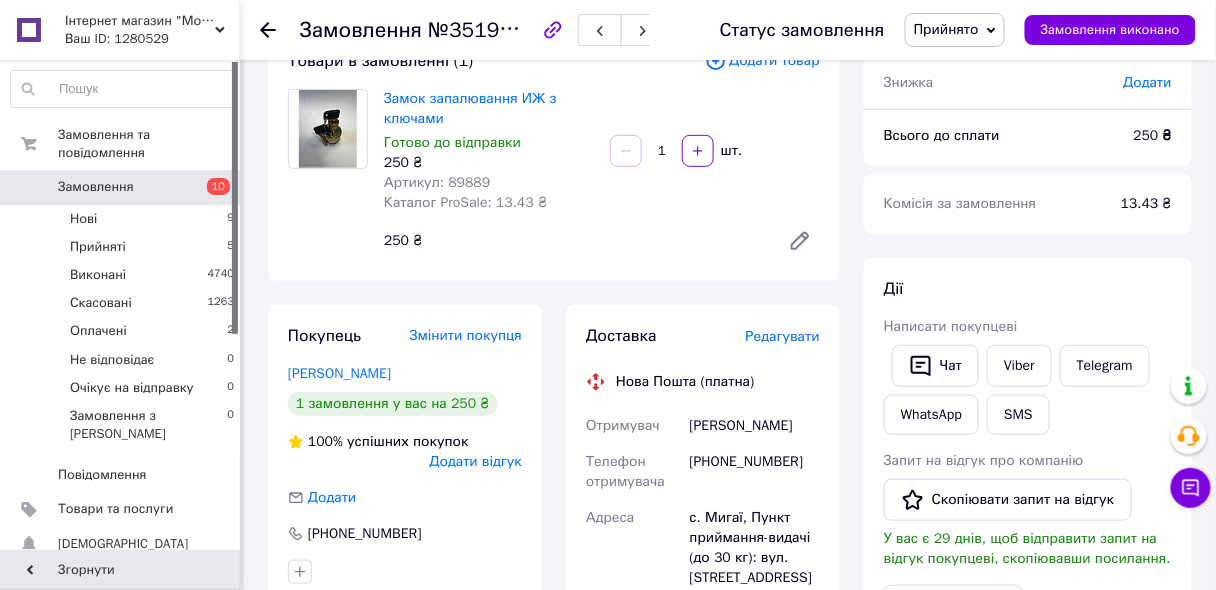 scroll, scrollTop: 0, scrollLeft: 0, axis: both 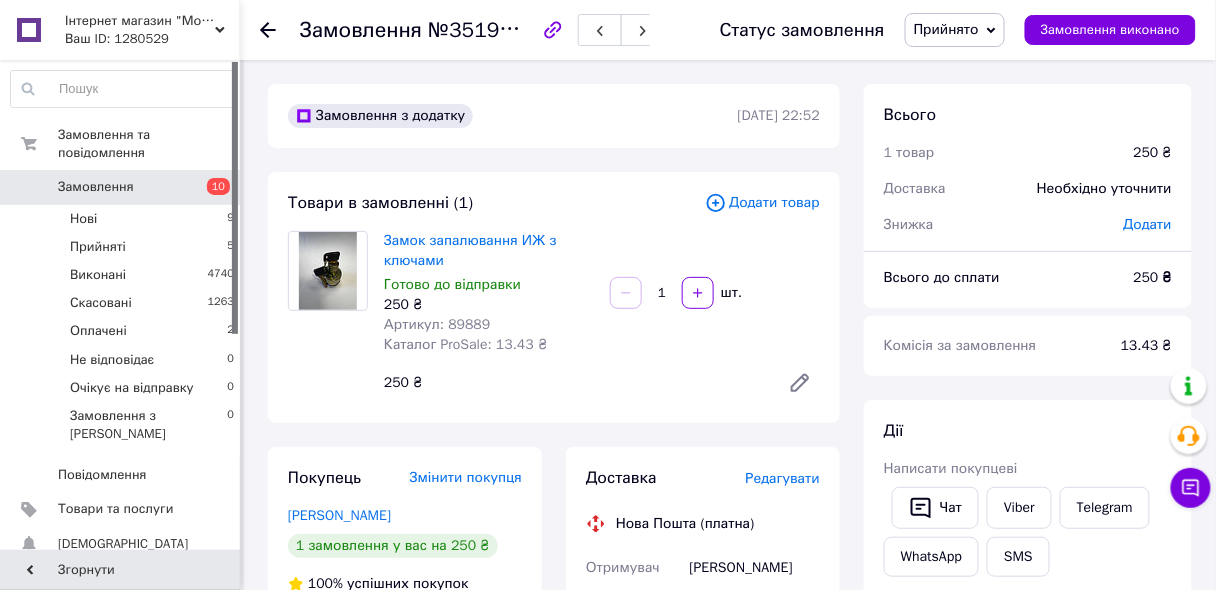 click on "Замовлення" at bounding box center (96, 187) 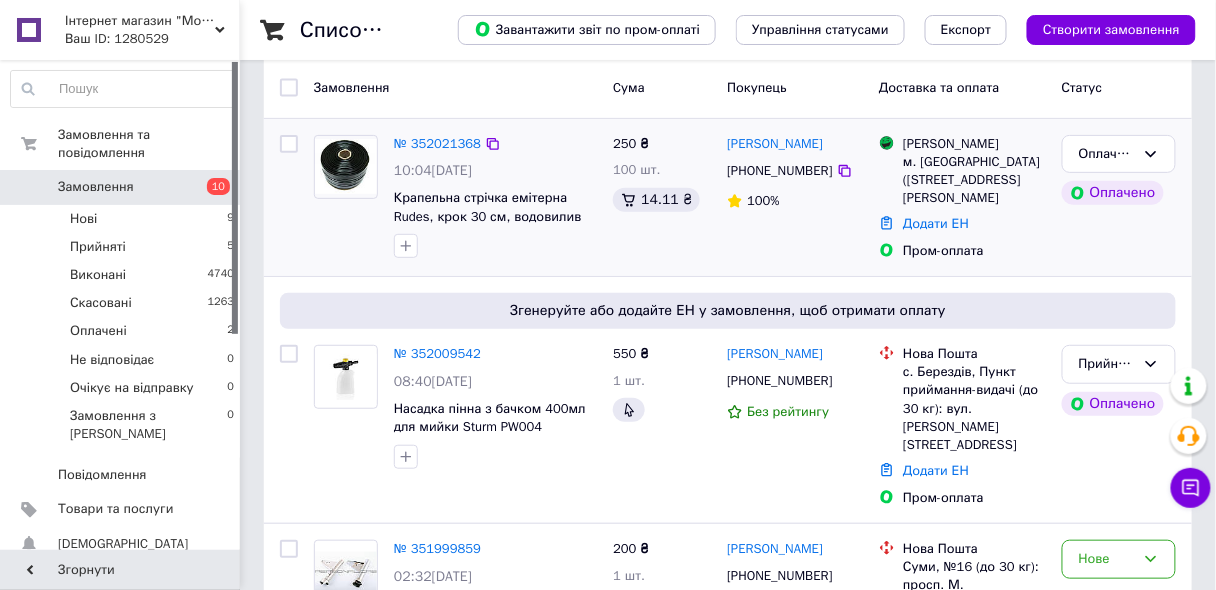 scroll, scrollTop: 240, scrollLeft: 0, axis: vertical 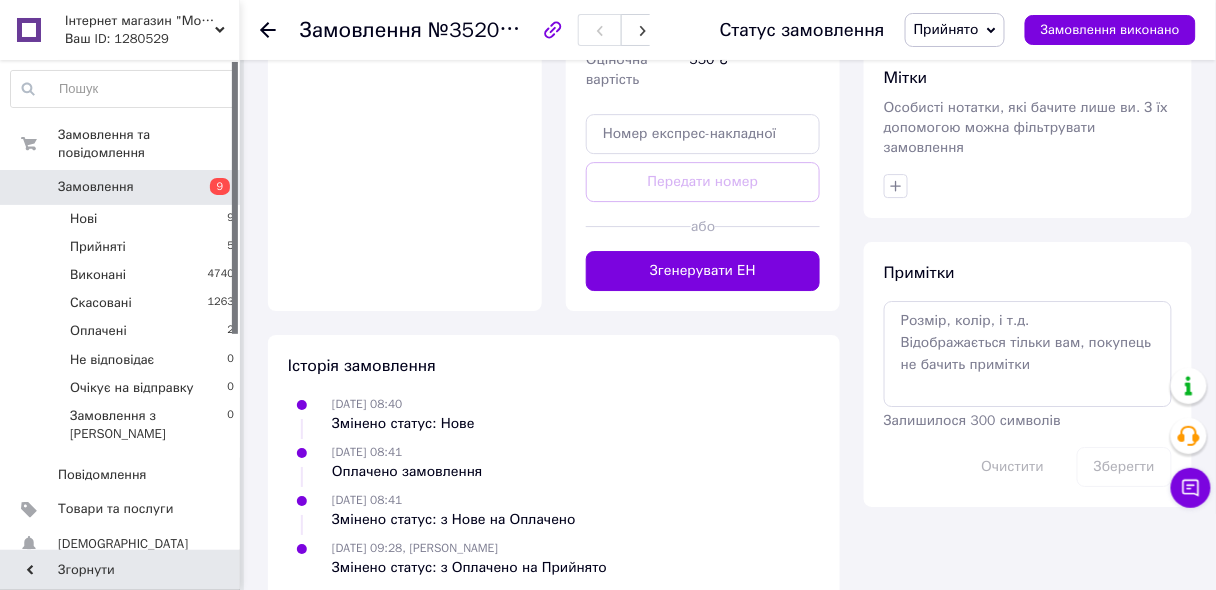 click on "Згенерувати ЕН" at bounding box center (703, 271) 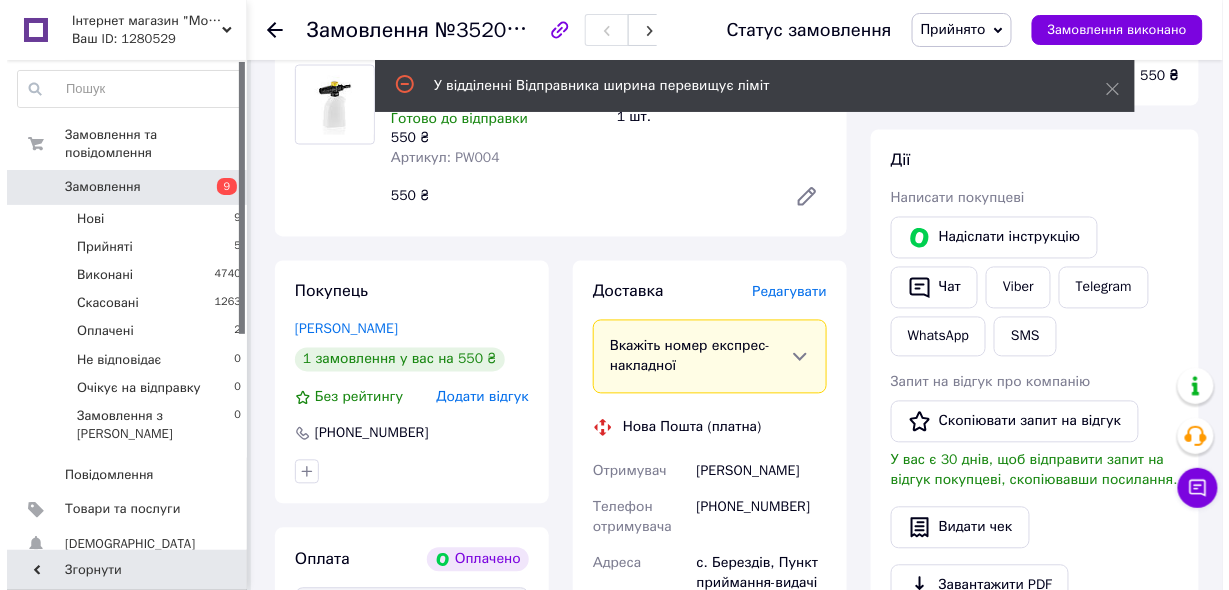 scroll, scrollTop: 800, scrollLeft: 0, axis: vertical 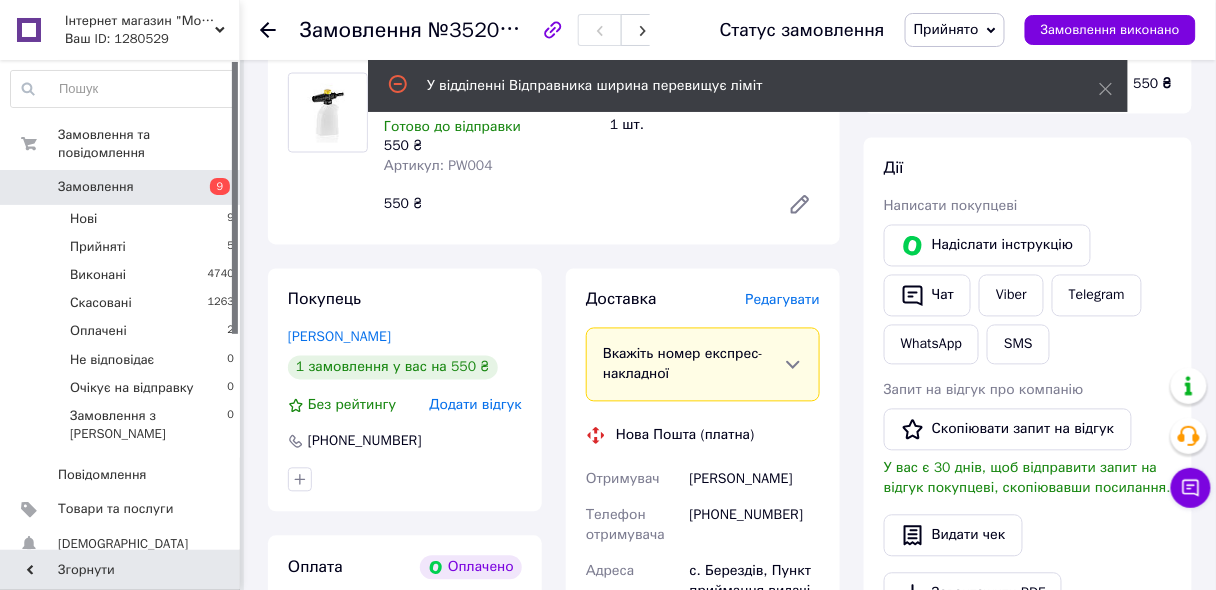 click on "Редагувати" at bounding box center (783, 300) 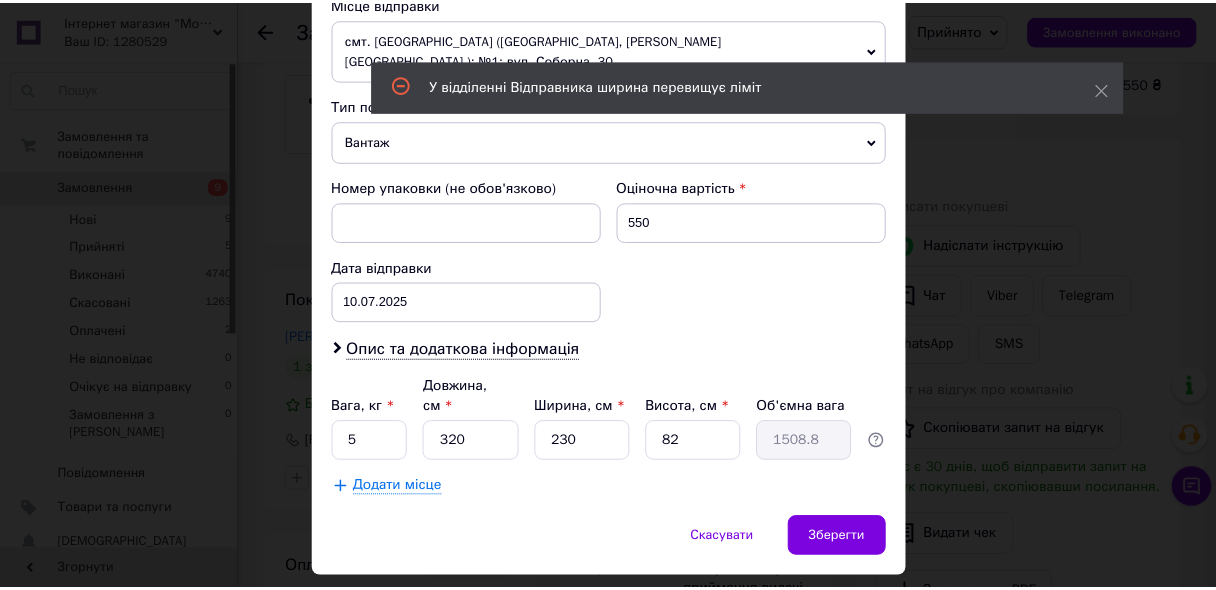 scroll, scrollTop: 728, scrollLeft: 0, axis: vertical 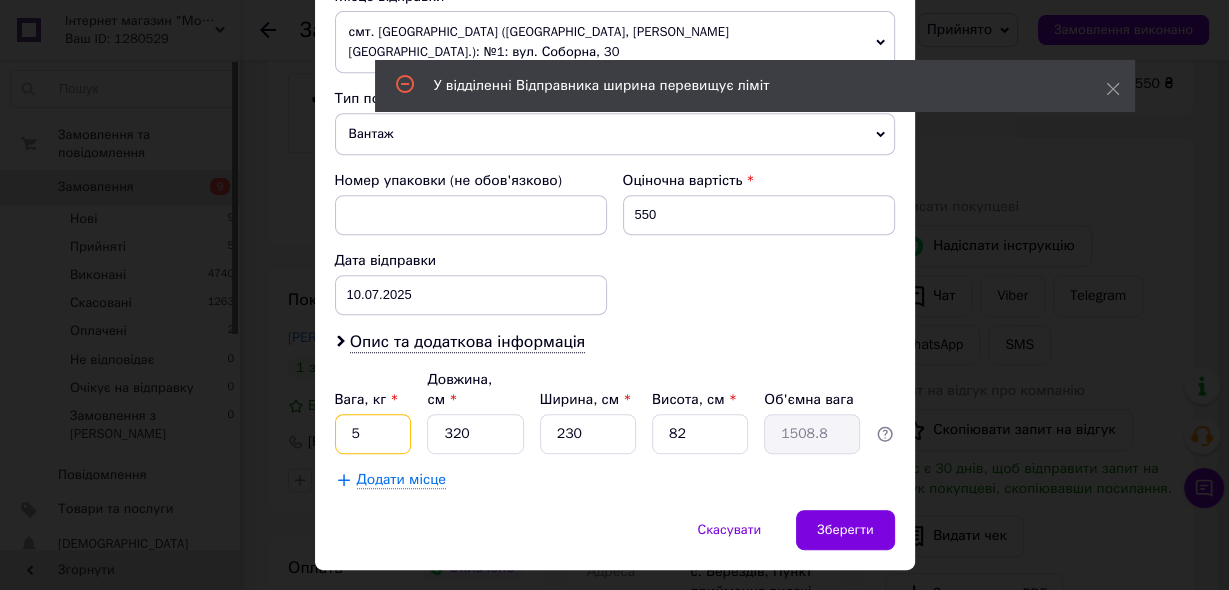 drag, startPoint x: 353, startPoint y: 388, endPoint x: 320, endPoint y: 384, distance: 33.24154 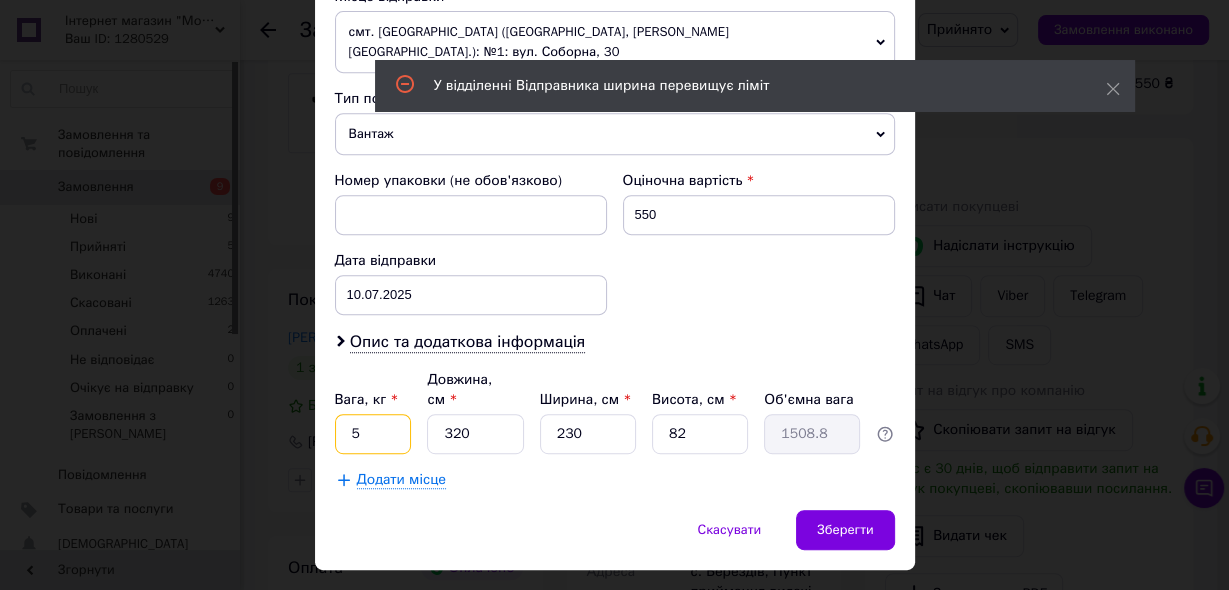 click on "Спосіб доставки Нова Пошта (платна) Платник Отримувач Відправник Прізвище отримувача [PERSON_NAME] Ім'я отримувача [PERSON_NAME] По батькові отримувача Телефон отримувача [PHONE_NUMBER] Тип доставки У відділенні Кур'єром В поштоматі Місто с. Берездів Відділення Пункт приймання-видачі (до 30 кг): вул. [PERSON_NAME], 41 Місце відправки смт. [GEOGRAPHIC_DATA] ([GEOGRAPHIC_DATA], [PERSON_NAME][GEOGRAPHIC_DATA].): №1: вул. Соборна, 30 Немає збігів. Спробуйте змінити умови пошуку Додати ще місце відправки Тип посилки Вантаж Документи Номер упаковки (не обов'язково) Оціночна вартість 550 Дата відправки [DATE] < > <" at bounding box center [615, -44] 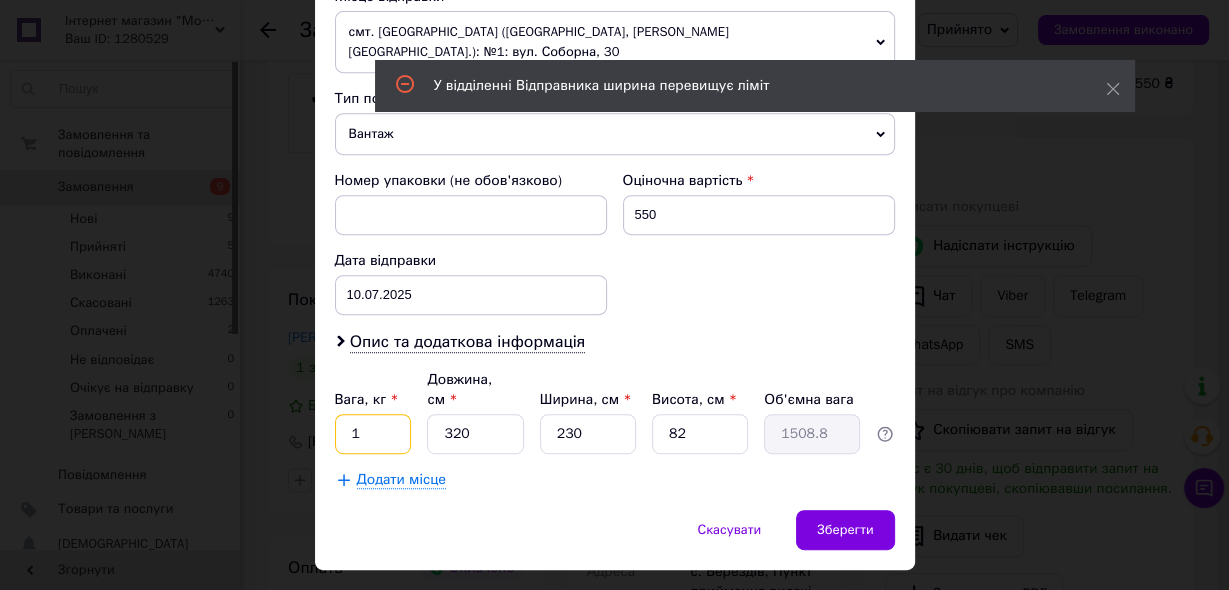 type on "1" 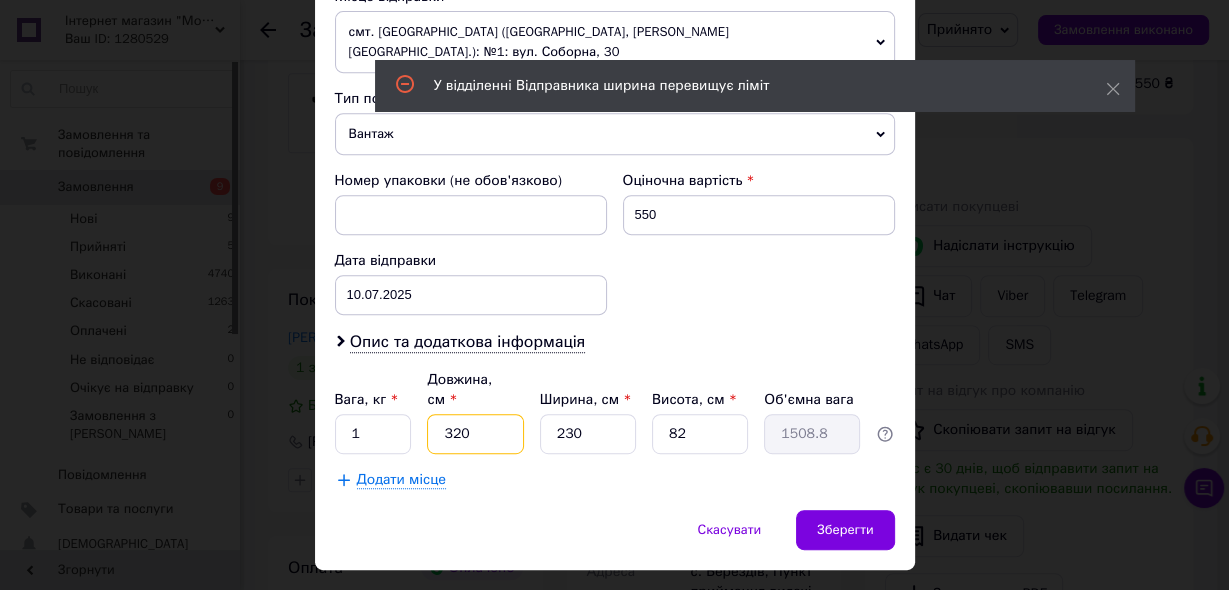 drag, startPoint x: 474, startPoint y: 386, endPoint x: 382, endPoint y: 384, distance: 92.021736 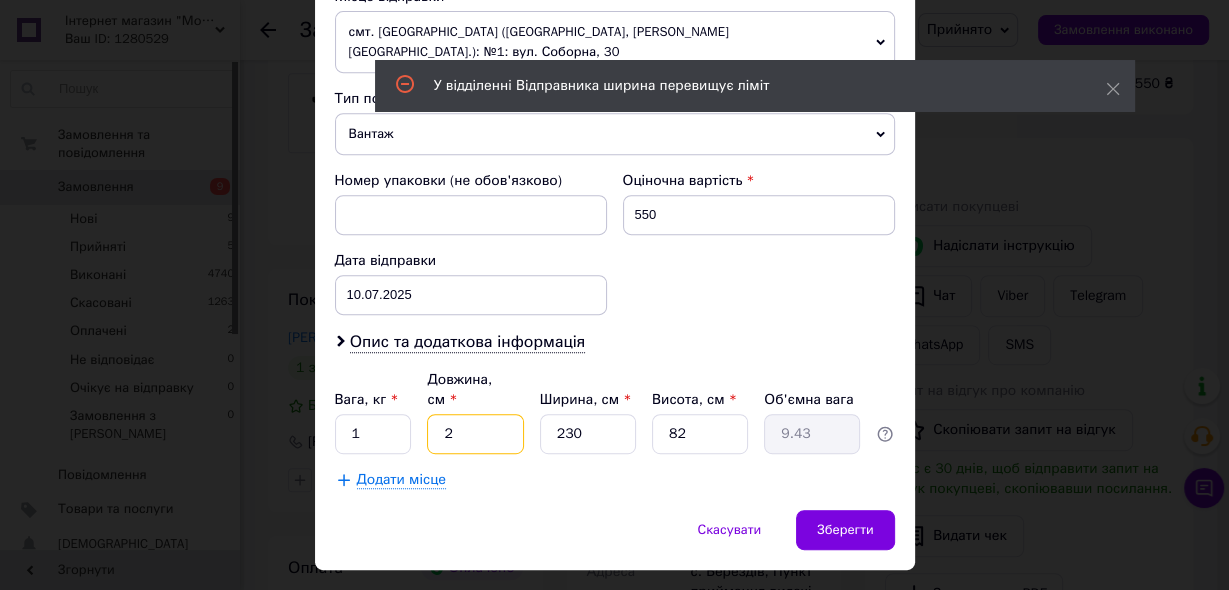 type on "25" 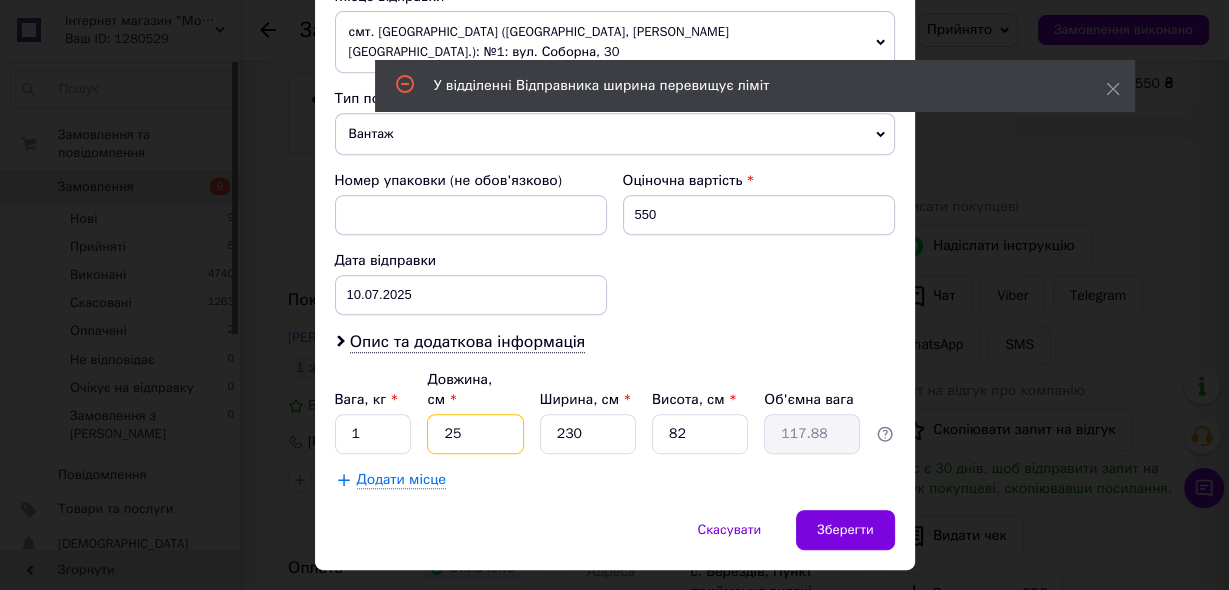 type on "25" 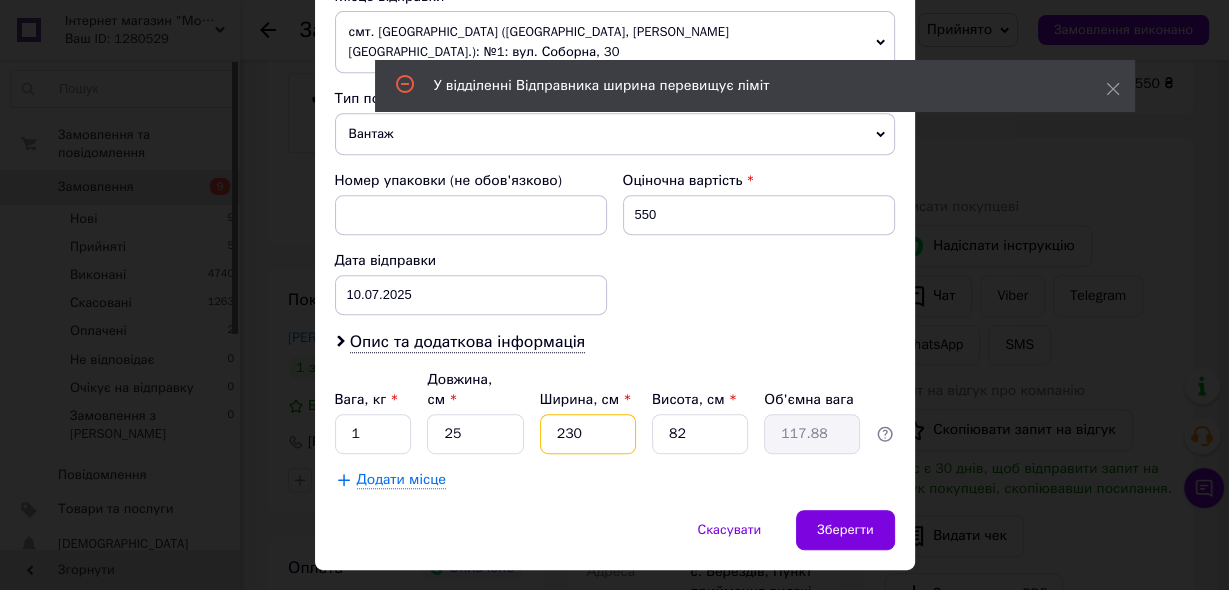 drag, startPoint x: 586, startPoint y: 389, endPoint x: 530, endPoint y: 388, distance: 56.008926 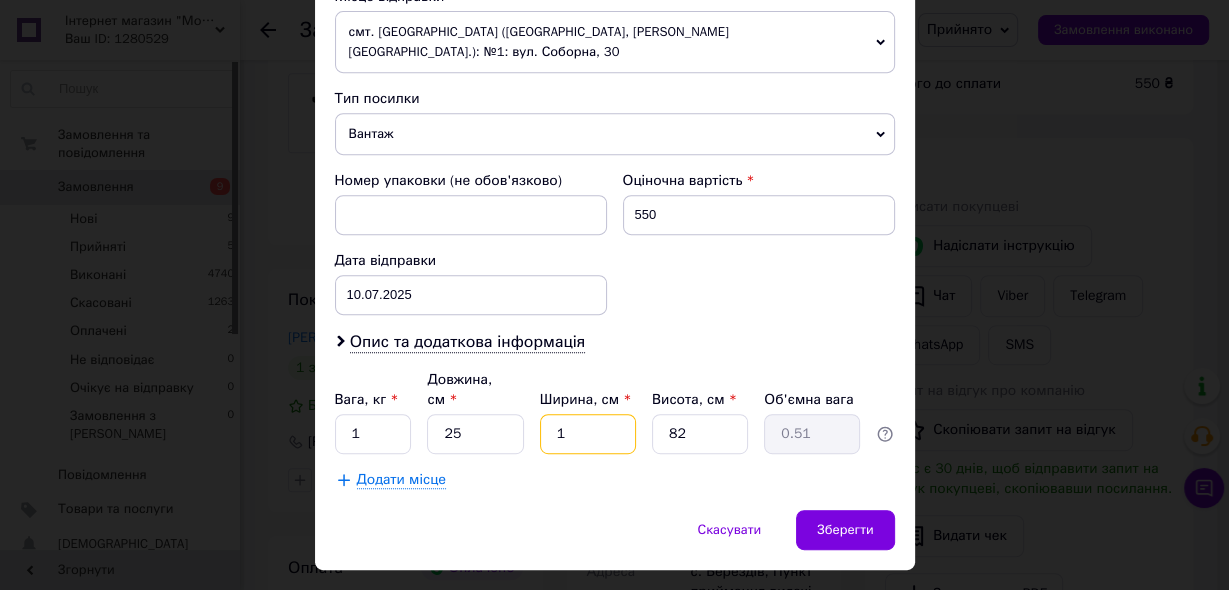 type on "15" 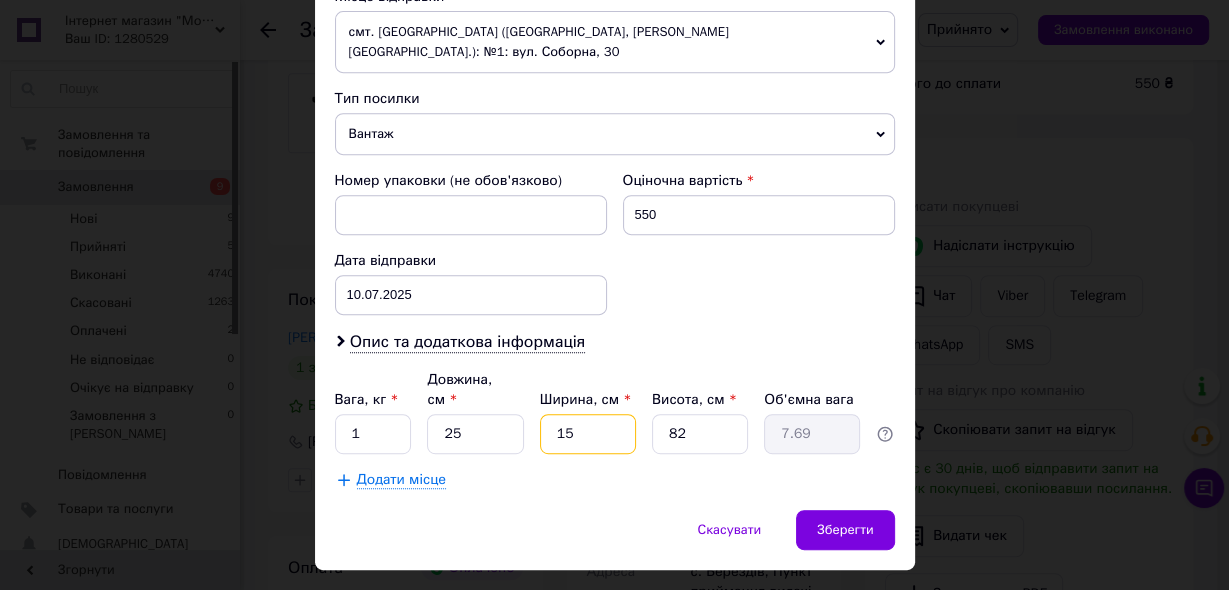 type on "15" 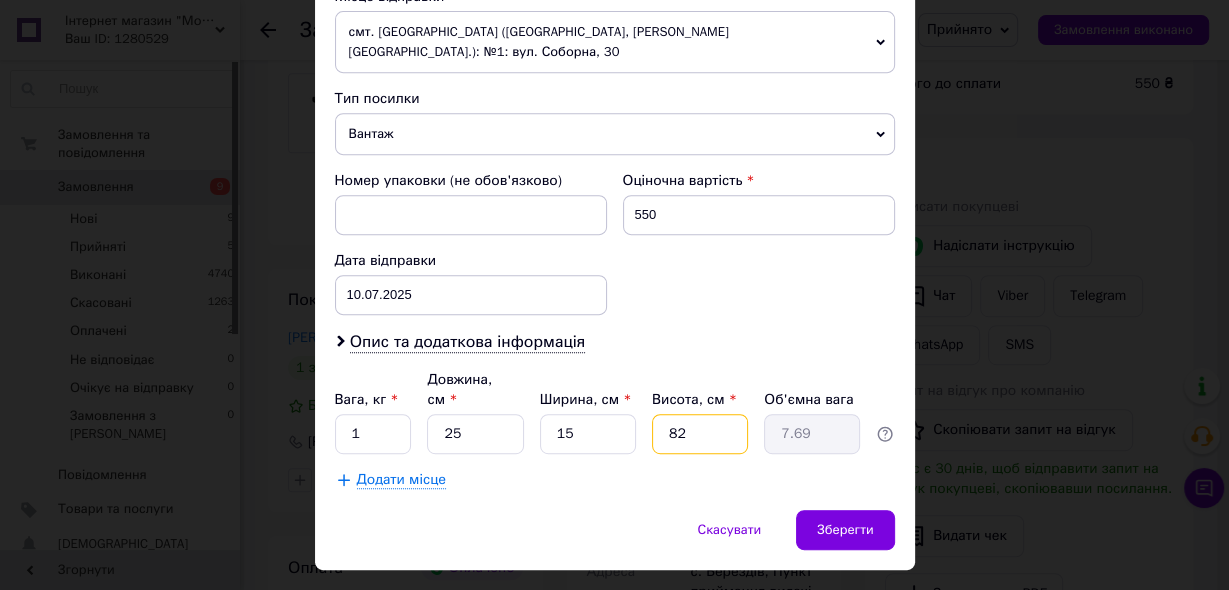 drag, startPoint x: 681, startPoint y: 382, endPoint x: 608, endPoint y: 384, distance: 73.02739 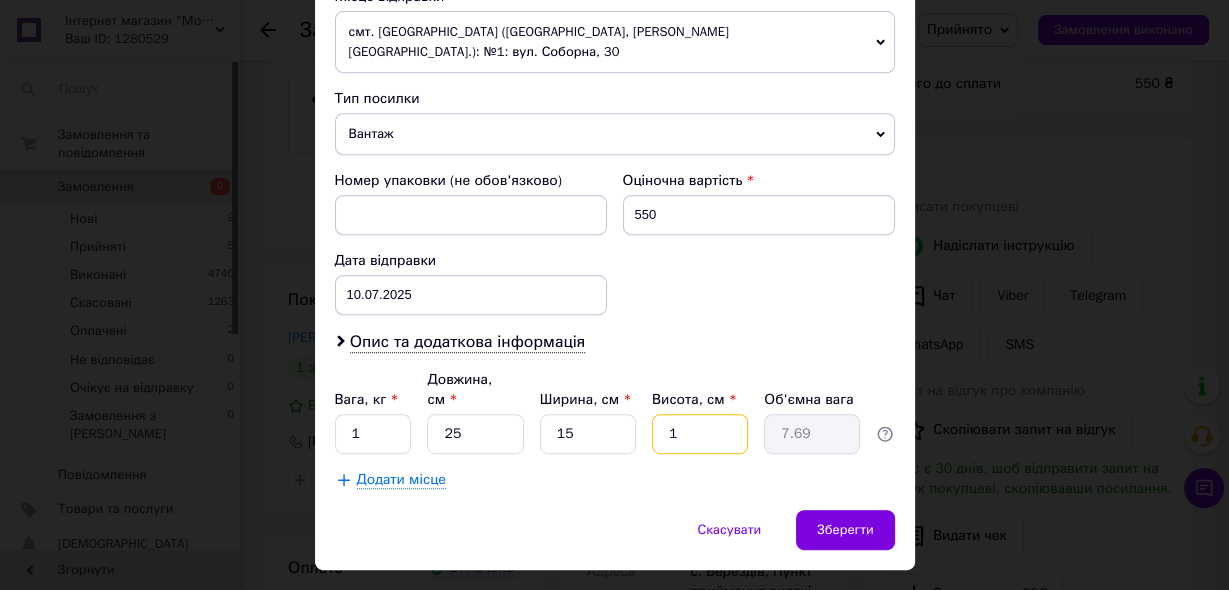 type on "0.1" 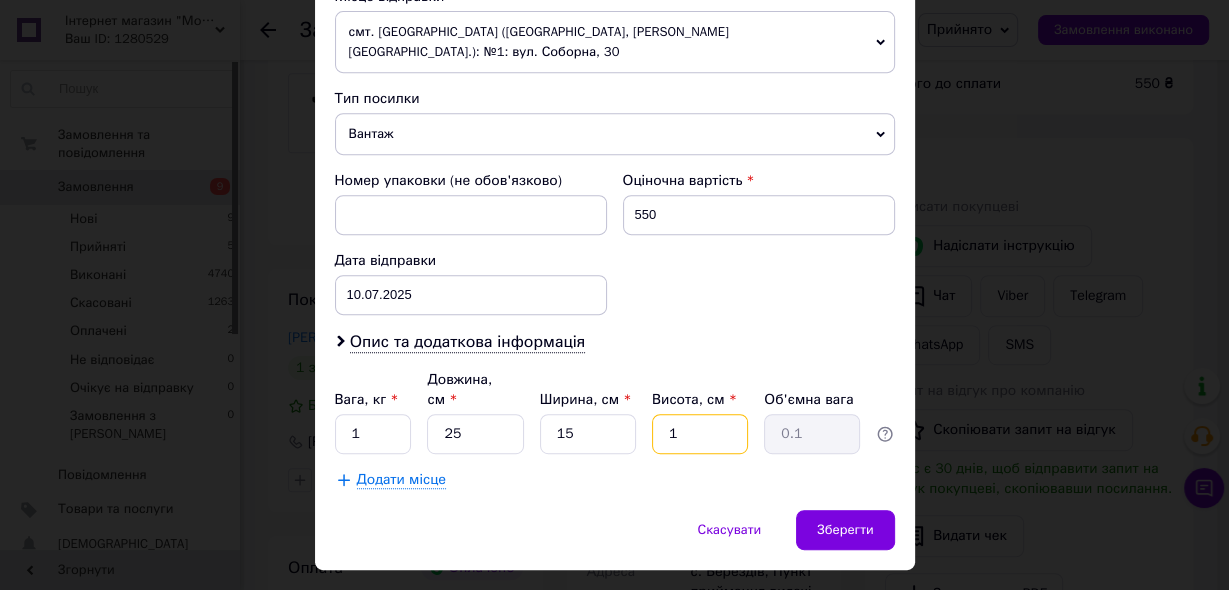 type on "15" 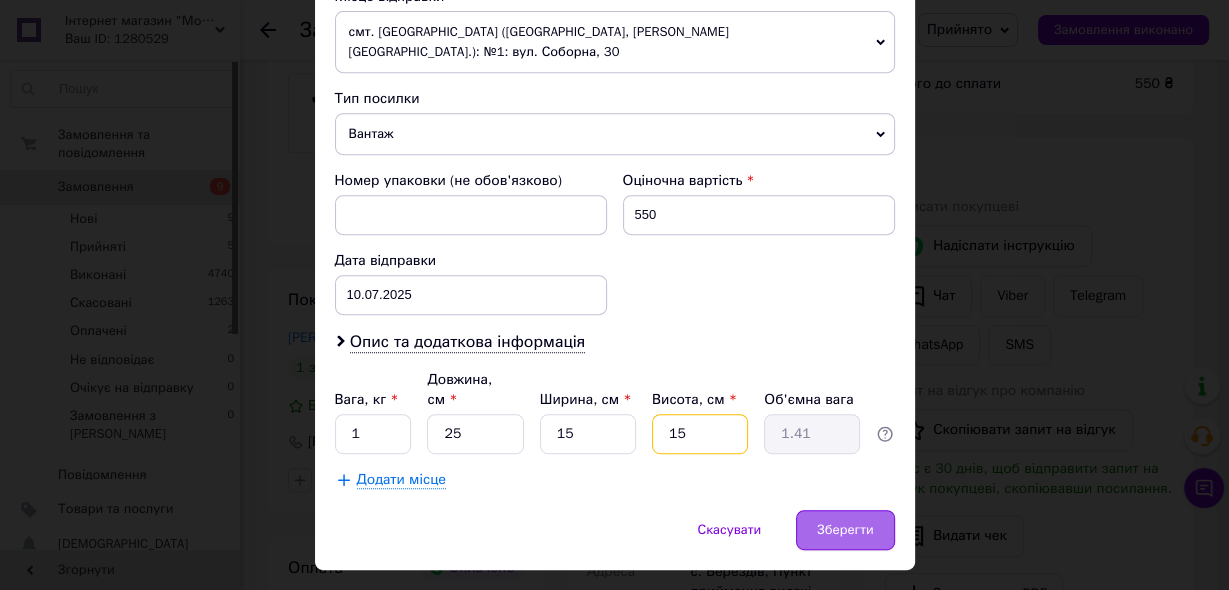 type on "15" 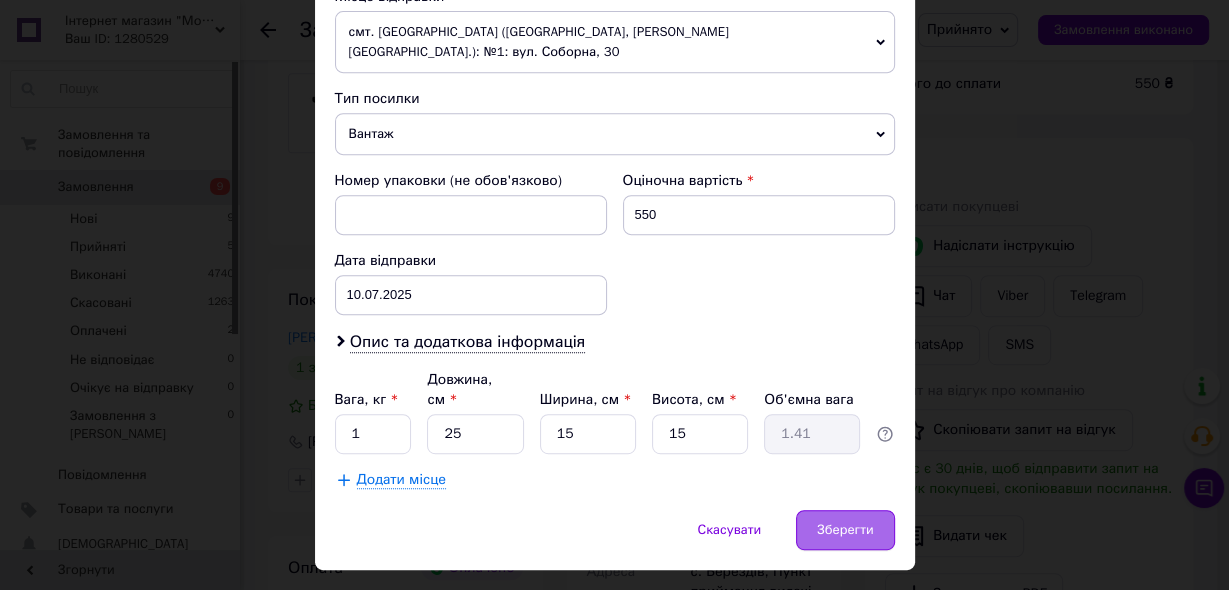 click on "Зберегти" at bounding box center (845, 530) 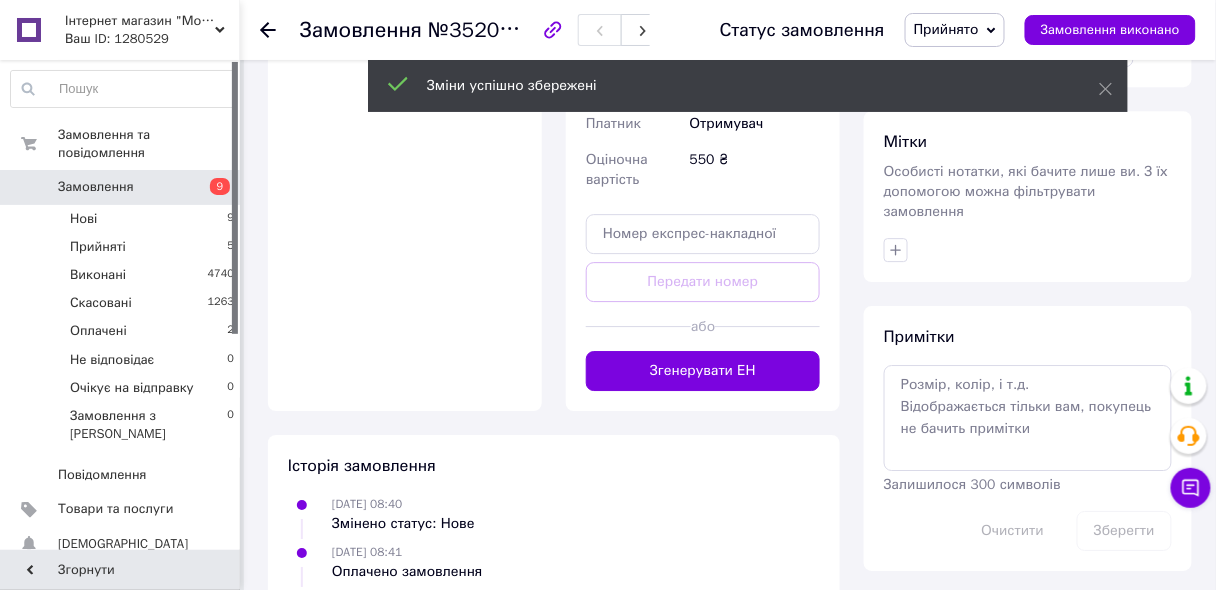 scroll, scrollTop: 1520, scrollLeft: 0, axis: vertical 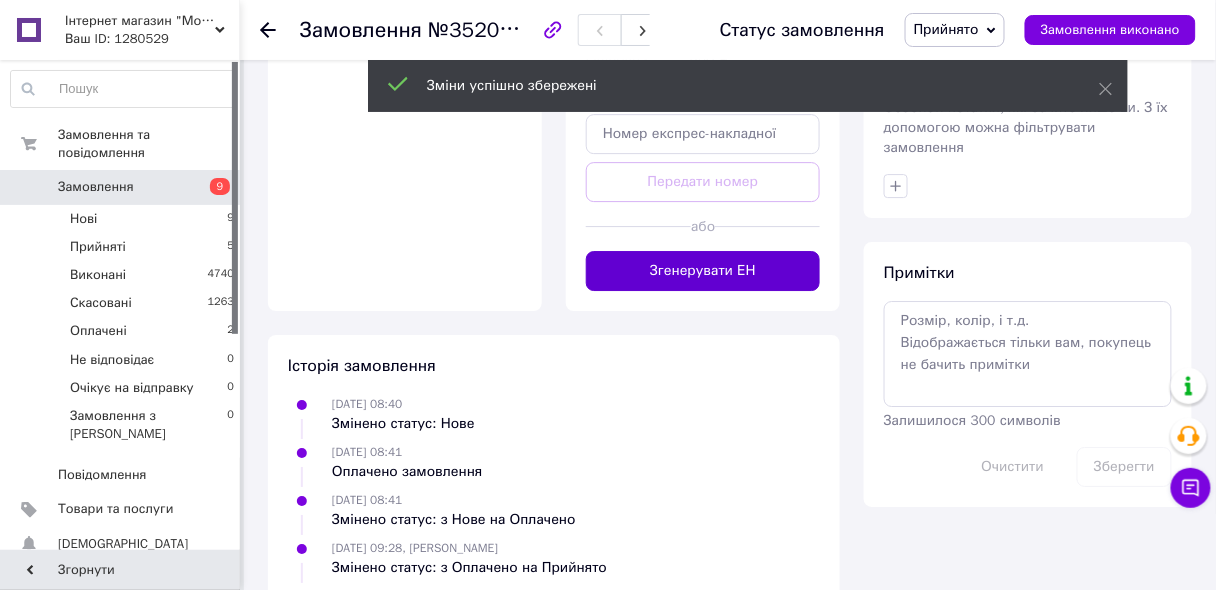click on "Згенерувати ЕН" at bounding box center [703, 271] 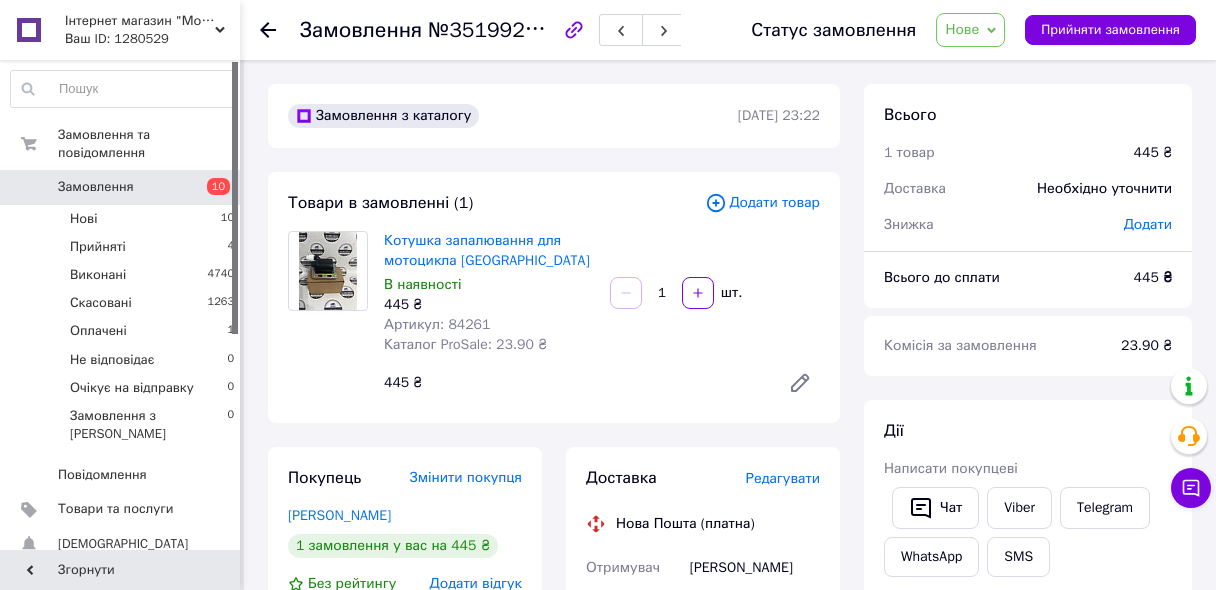 scroll, scrollTop: 0, scrollLeft: 0, axis: both 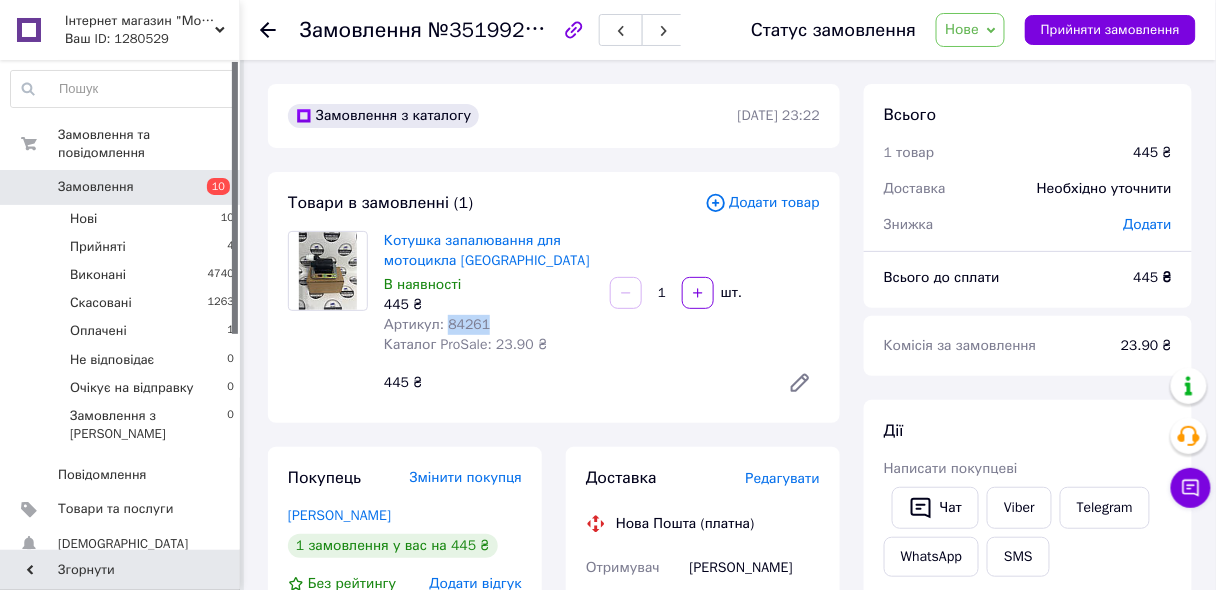 drag, startPoint x: 445, startPoint y: 326, endPoint x: 487, endPoint y: 324, distance: 42.047592 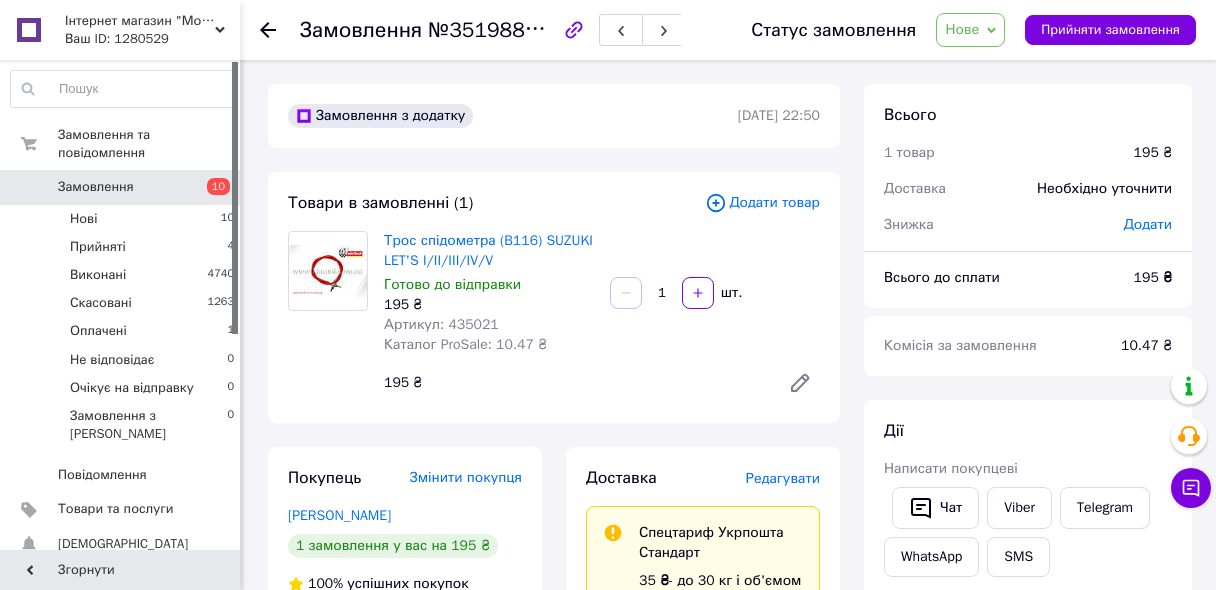 scroll, scrollTop: 0, scrollLeft: 0, axis: both 